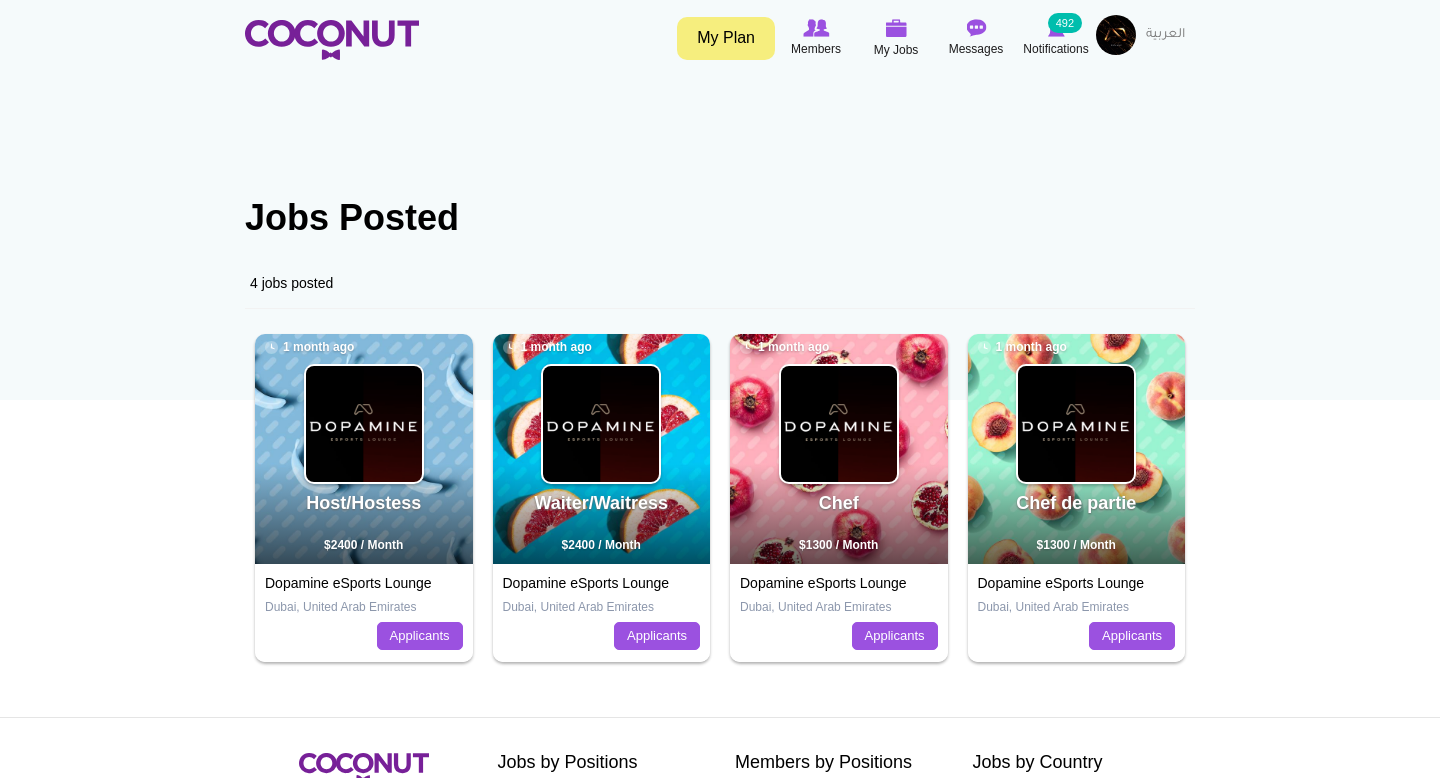 scroll, scrollTop: 0, scrollLeft: 0, axis: both 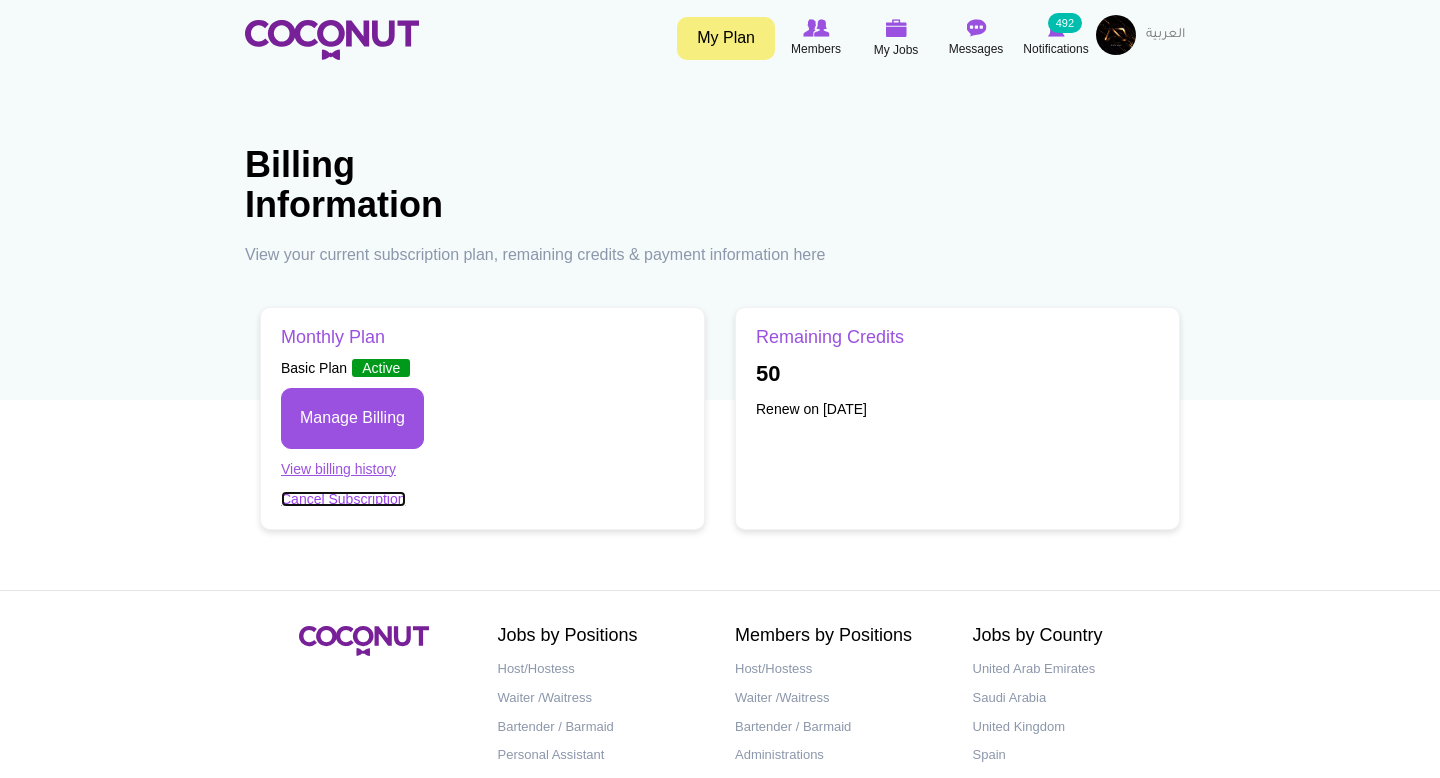 click on "Cancel Subscription" at bounding box center (343, 499) 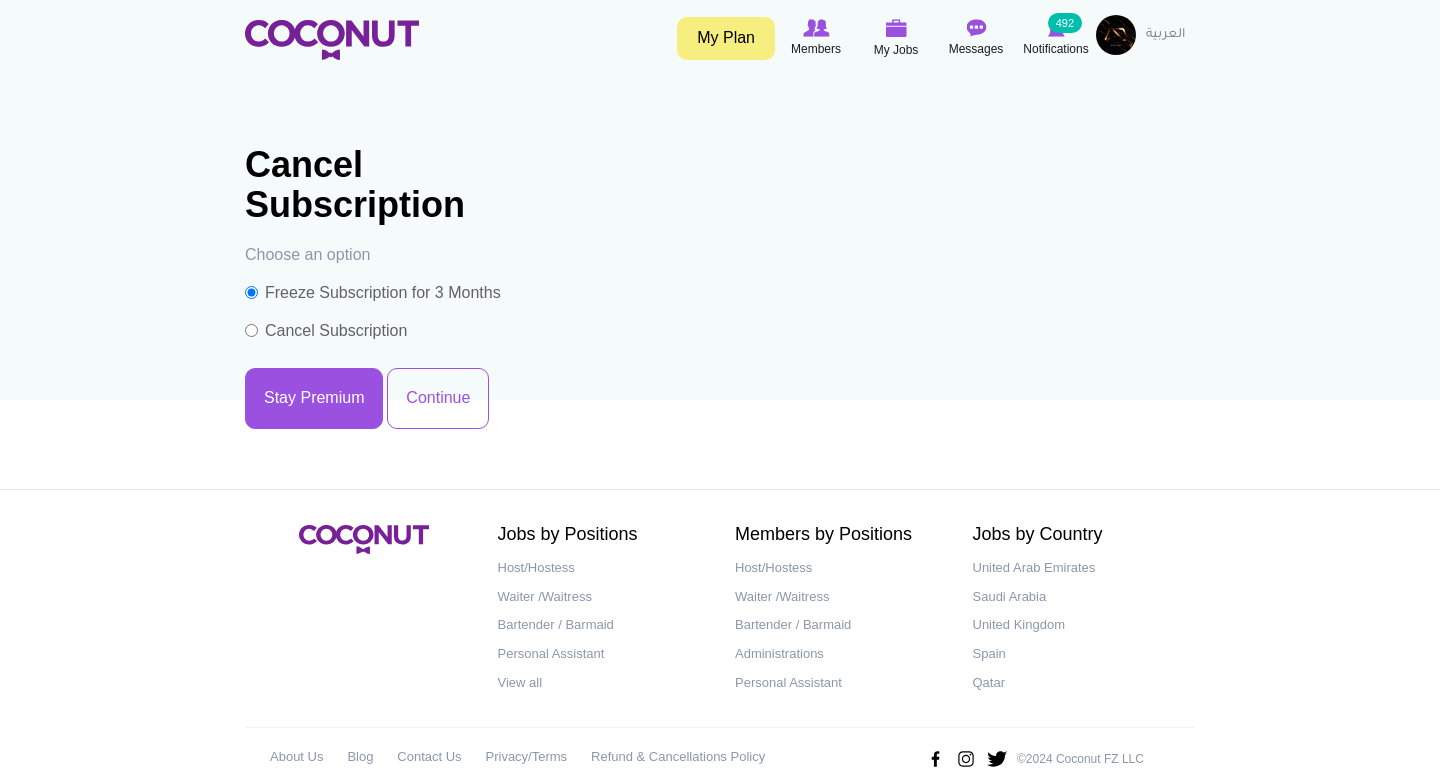 scroll, scrollTop: 0, scrollLeft: 0, axis: both 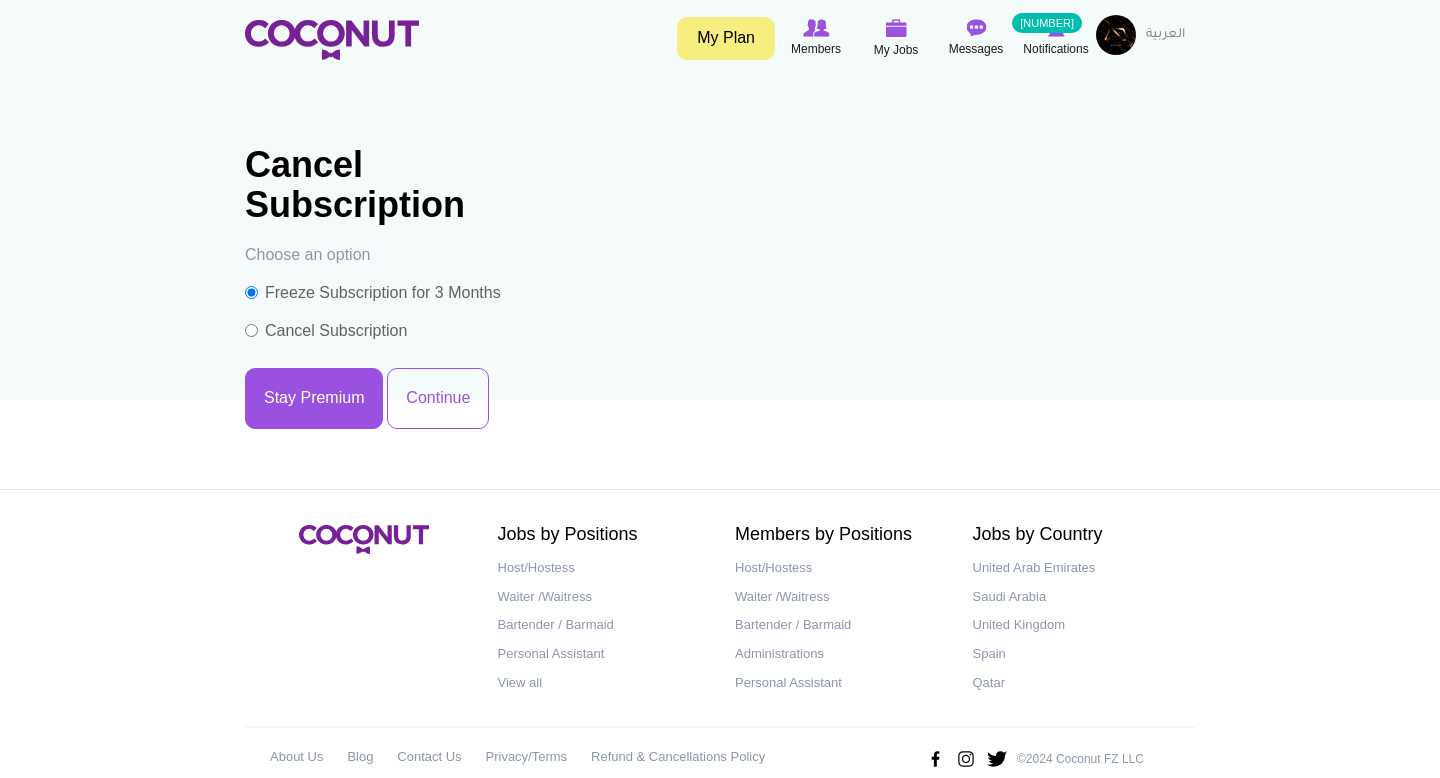 click on "Cancel Subscription" at bounding box center [326, 331] 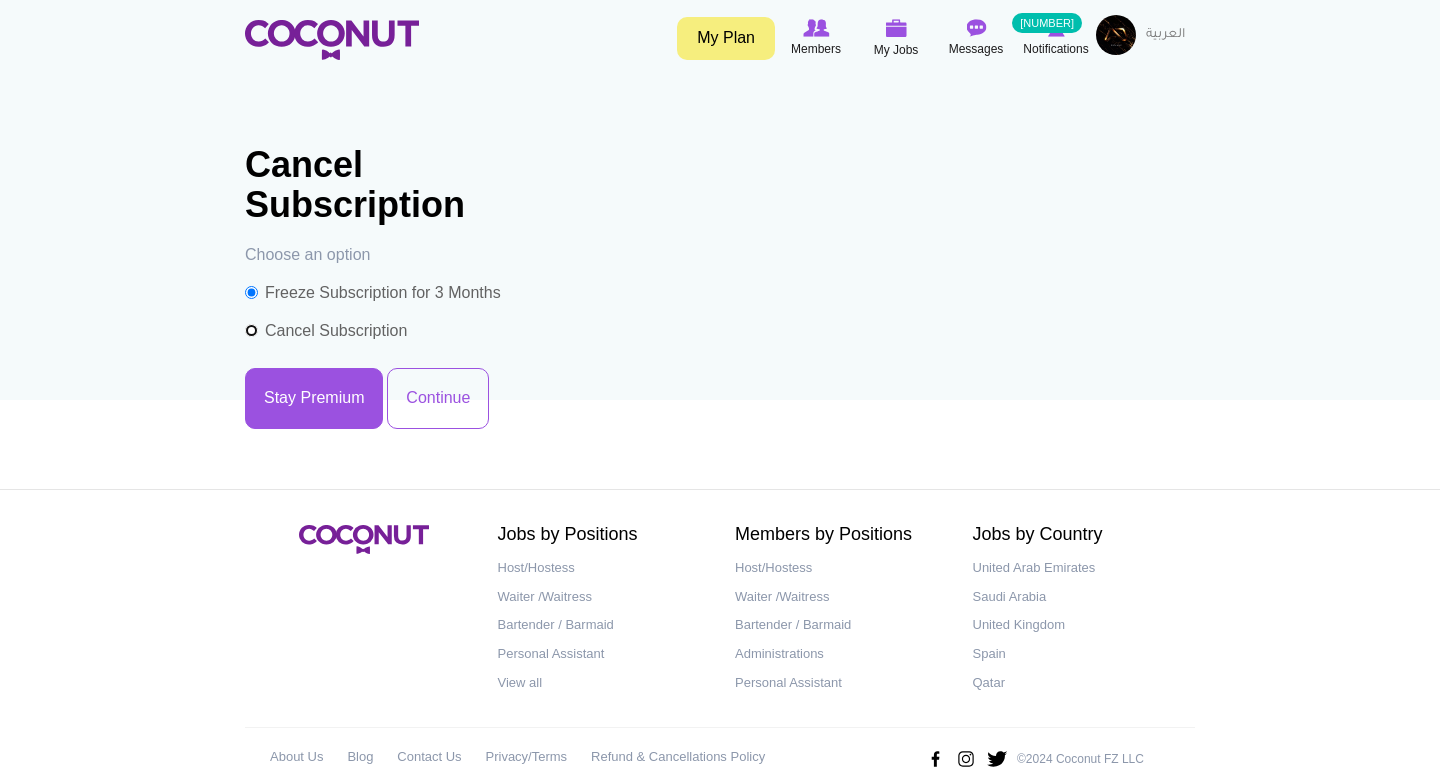 click on "Cancel Subscription" at bounding box center [251, 330] 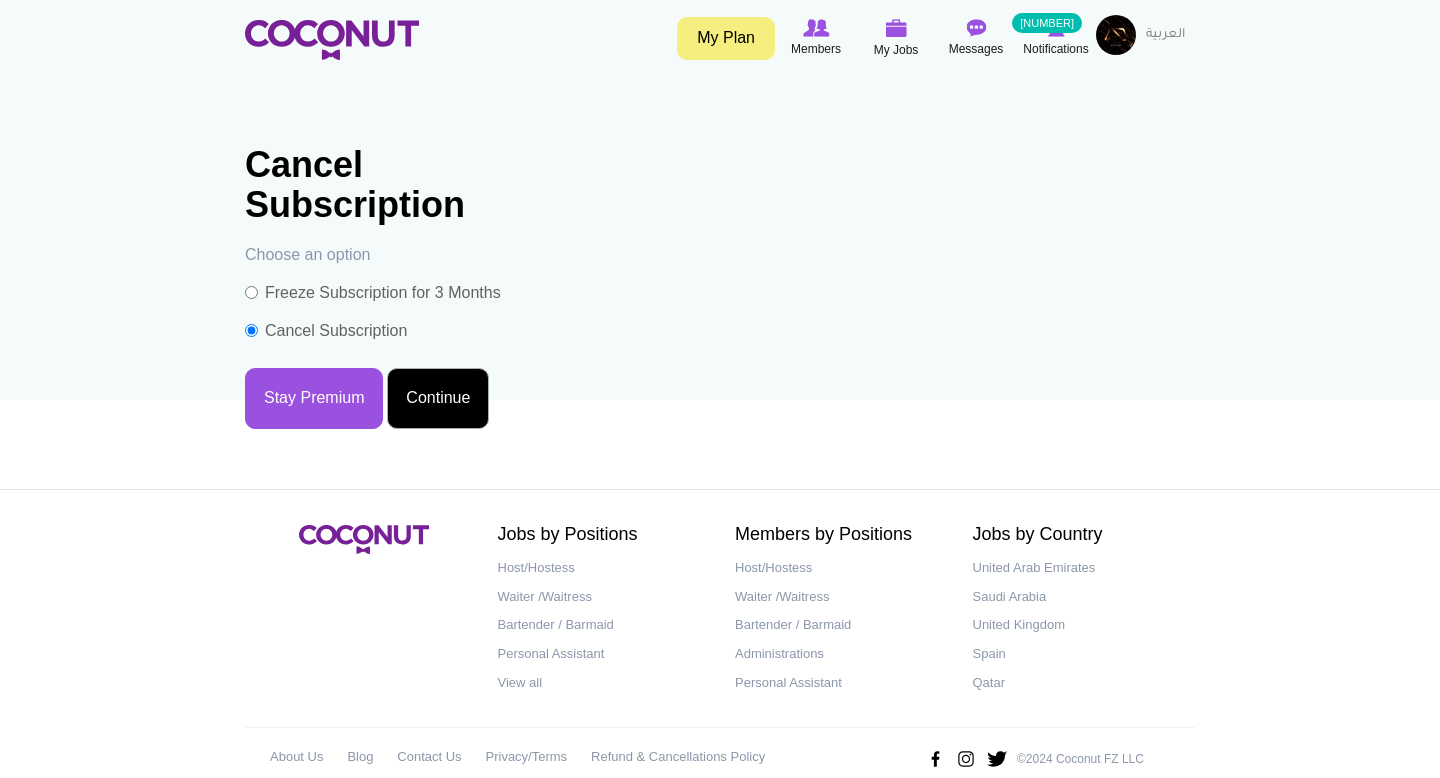 click on "Continue" at bounding box center (438, 398) 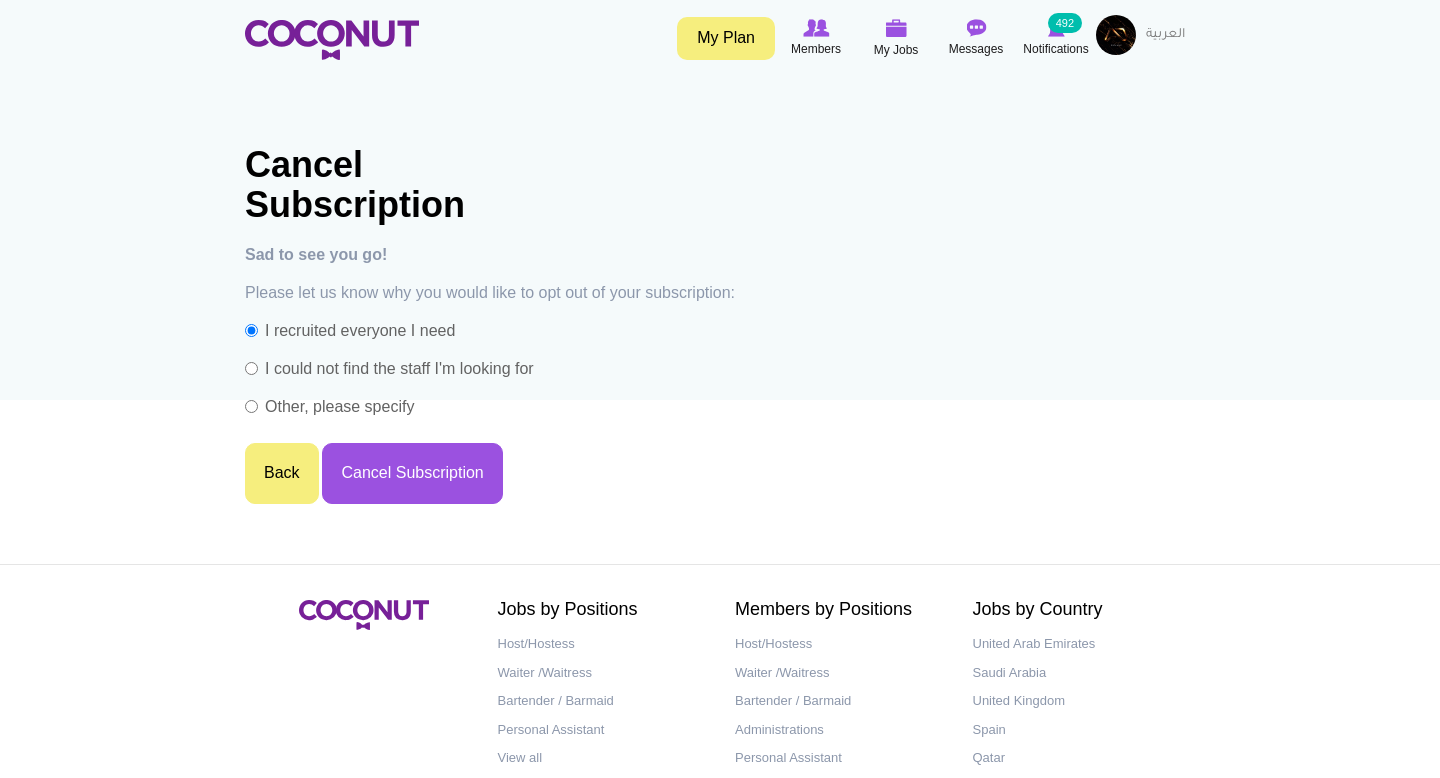 scroll, scrollTop: 0, scrollLeft: 0, axis: both 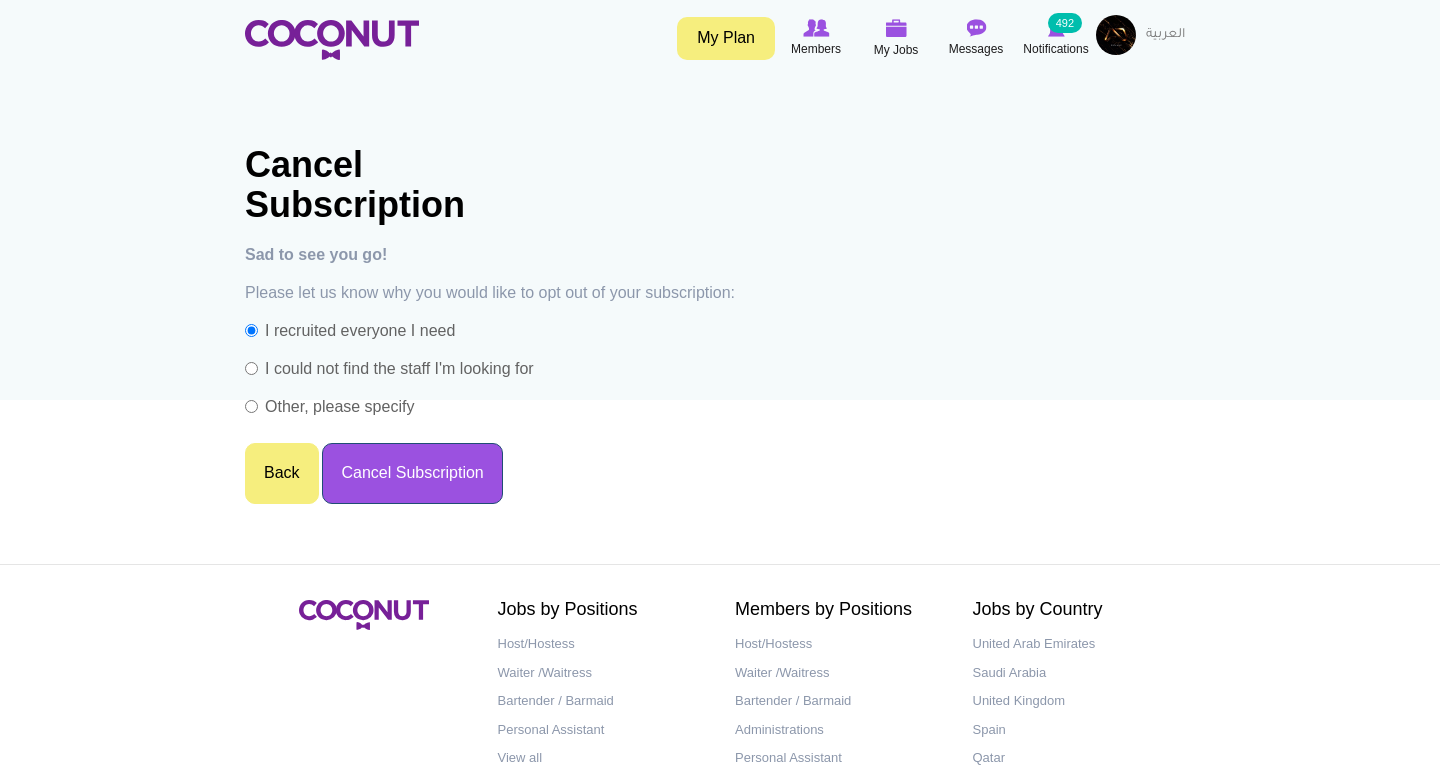 click on "Cancel Subscription" at bounding box center (412, 473) 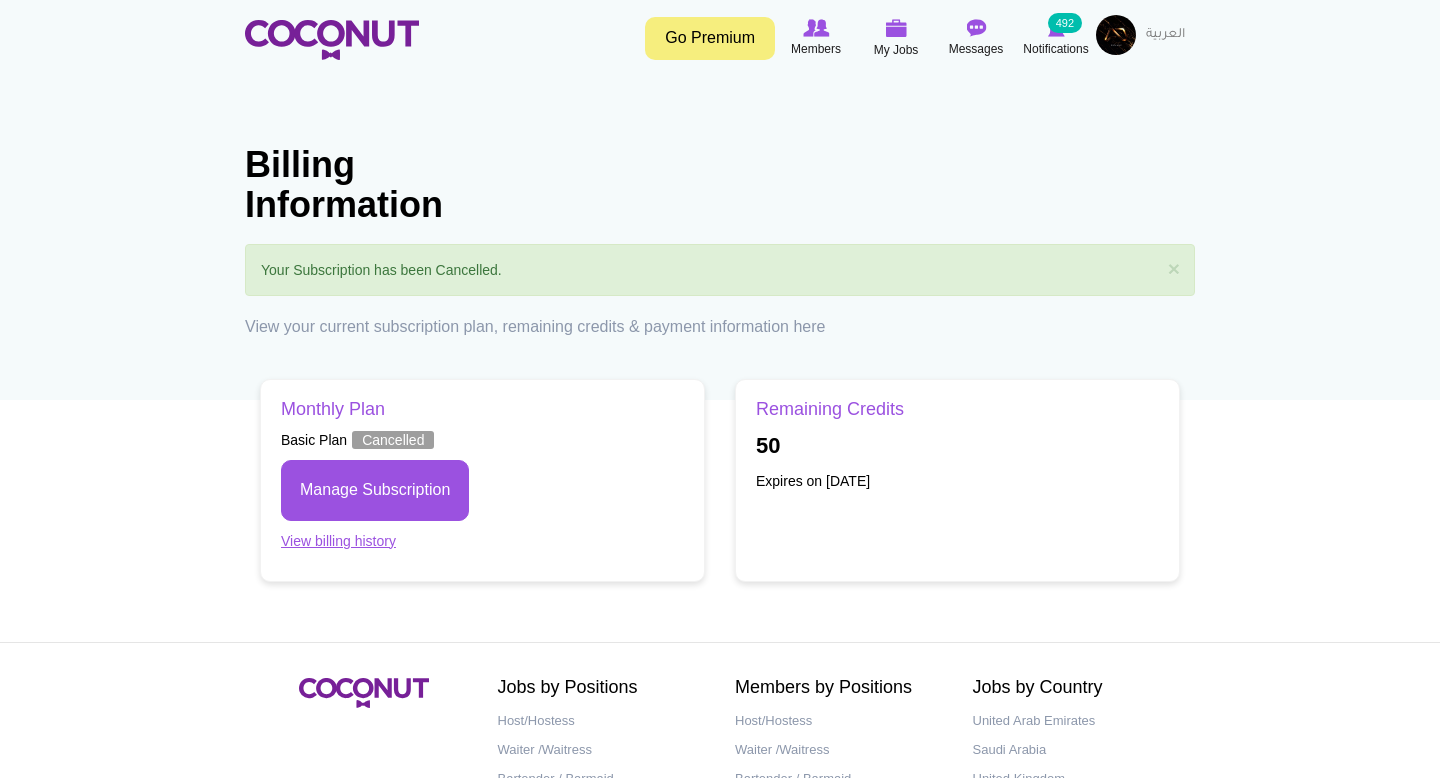 scroll, scrollTop: 0, scrollLeft: 0, axis: both 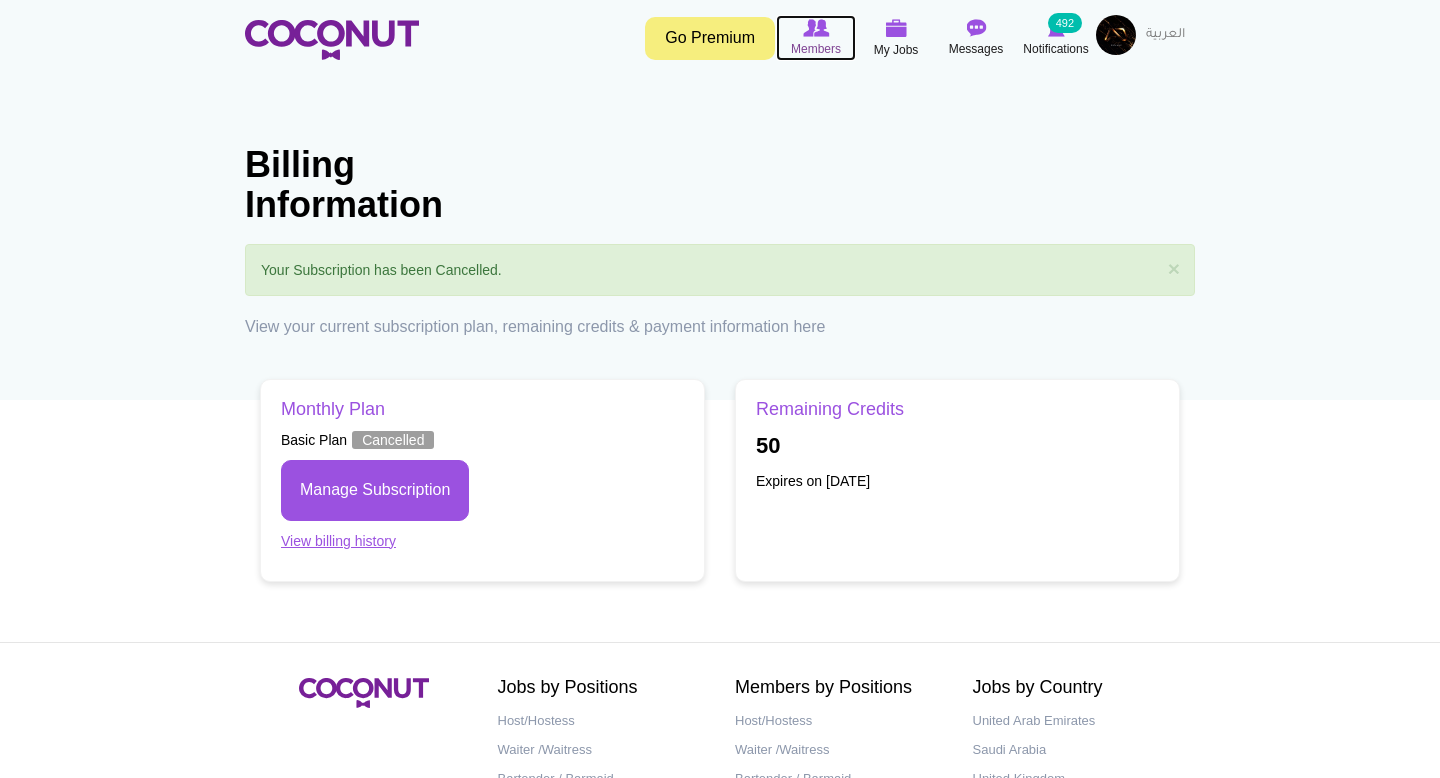 click on "Members" at bounding box center [816, 49] 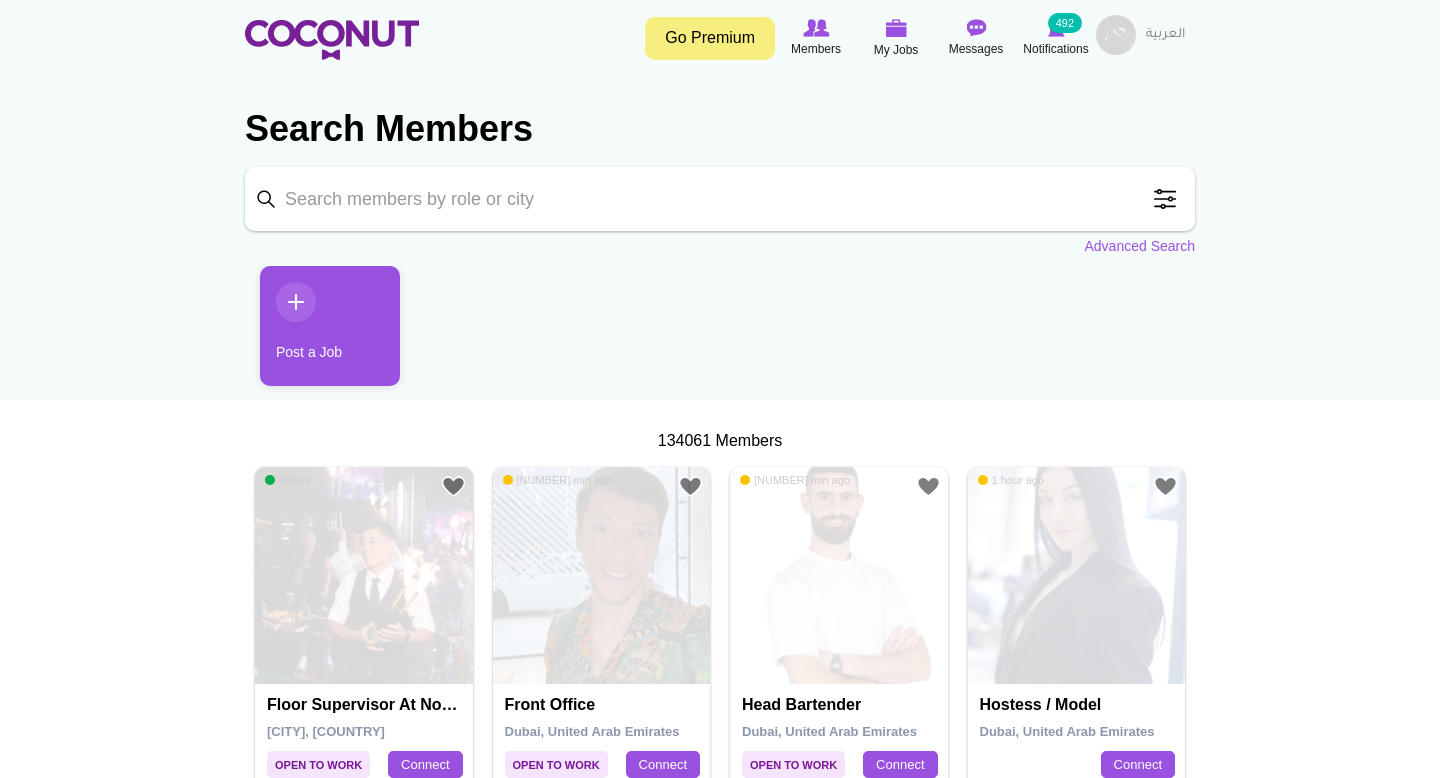 scroll, scrollTop: 0, scrollLeft: 0, axis: both 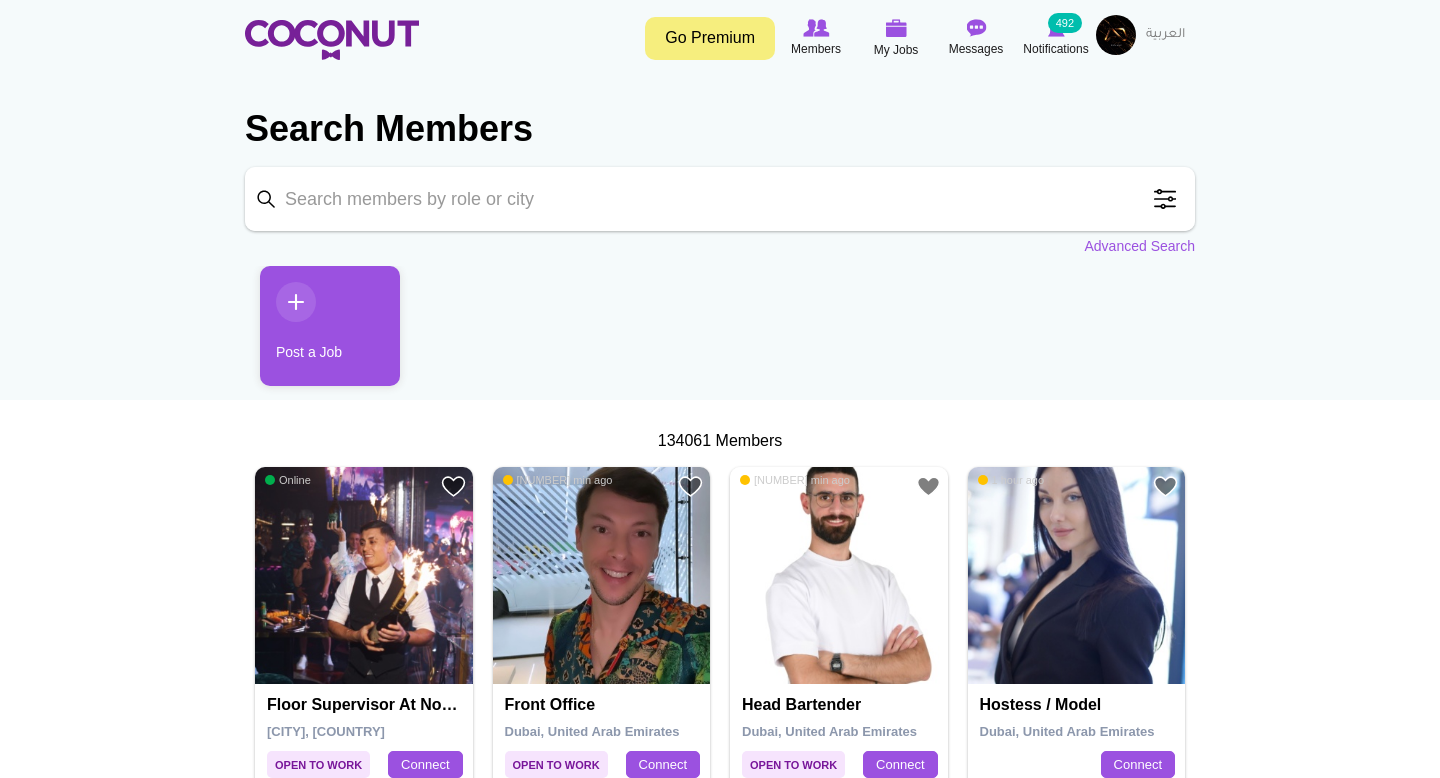click on "Go Premium" at bounding box center [710, 38] 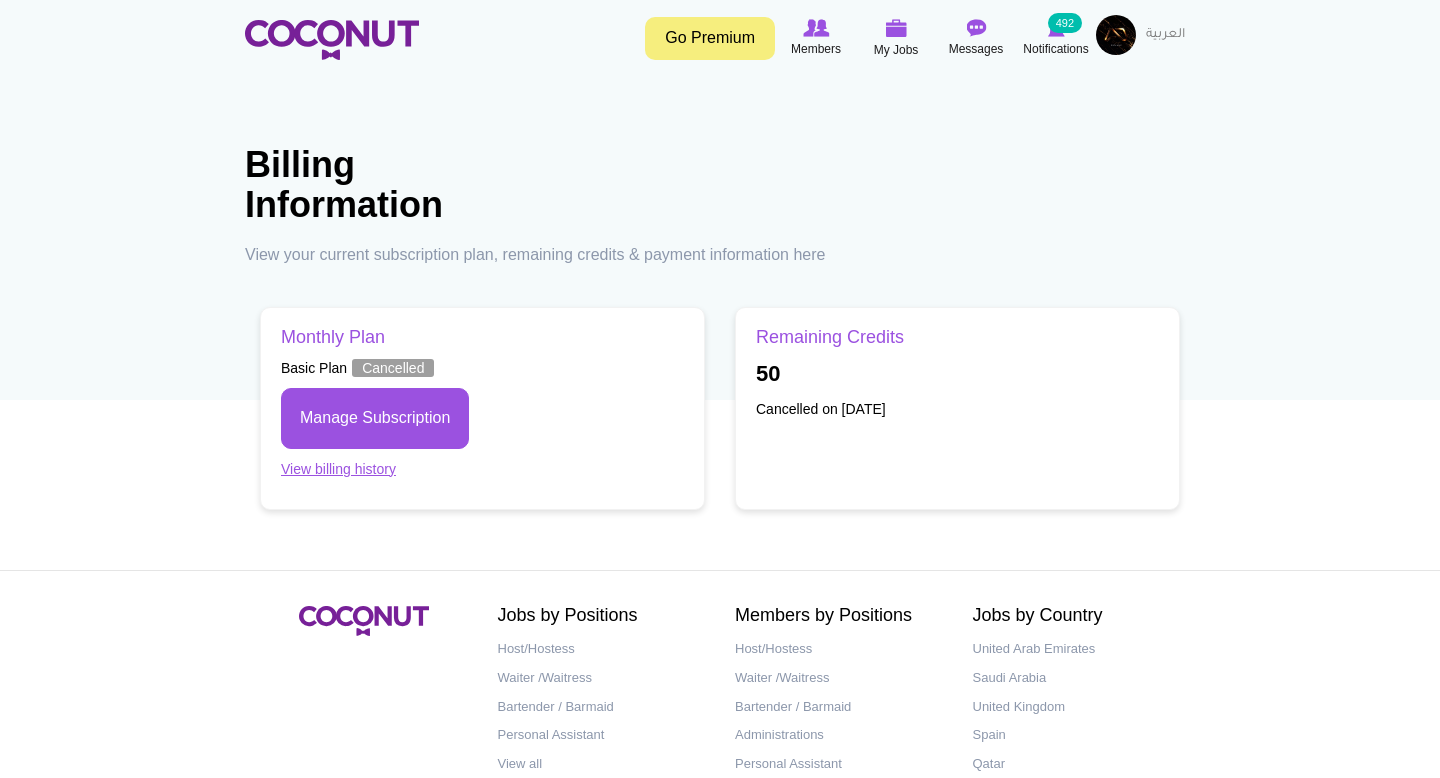 scroll, scrollTop: 0, scrollLeft: 0, axis: both 